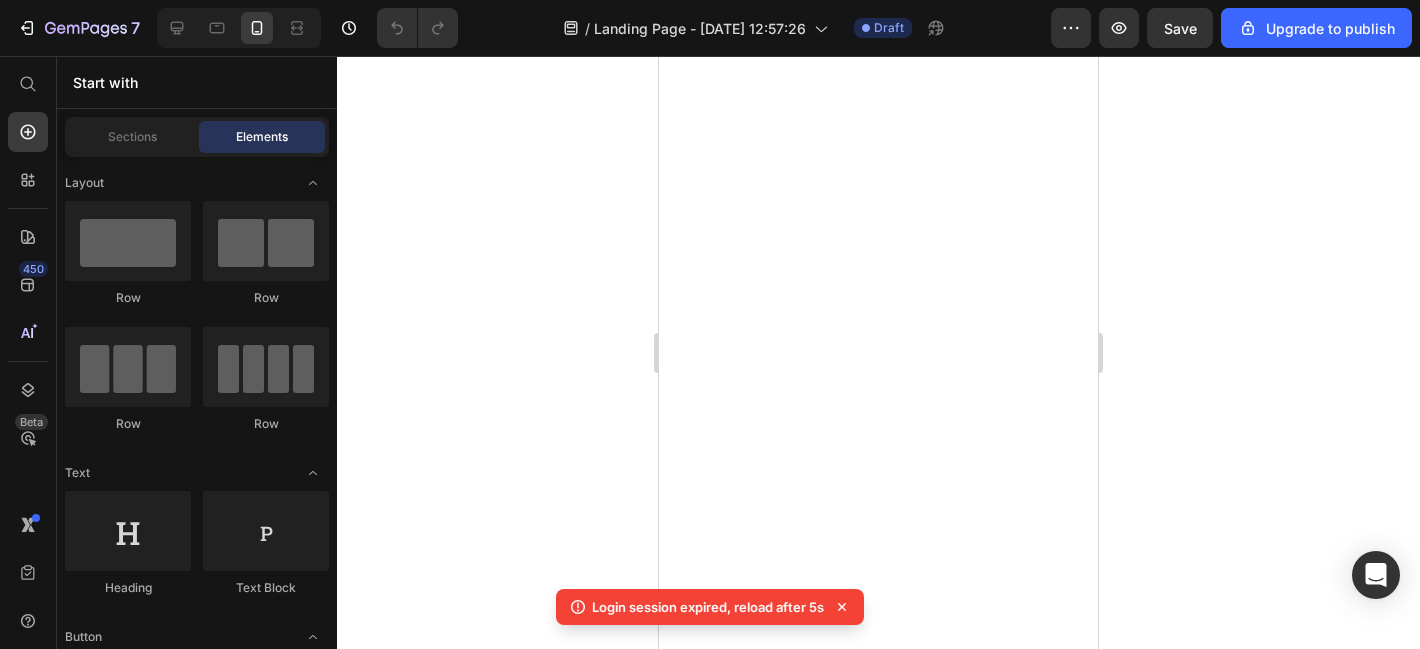 scroll, scrollTop: 0, scrollLeft: 0, axis: both 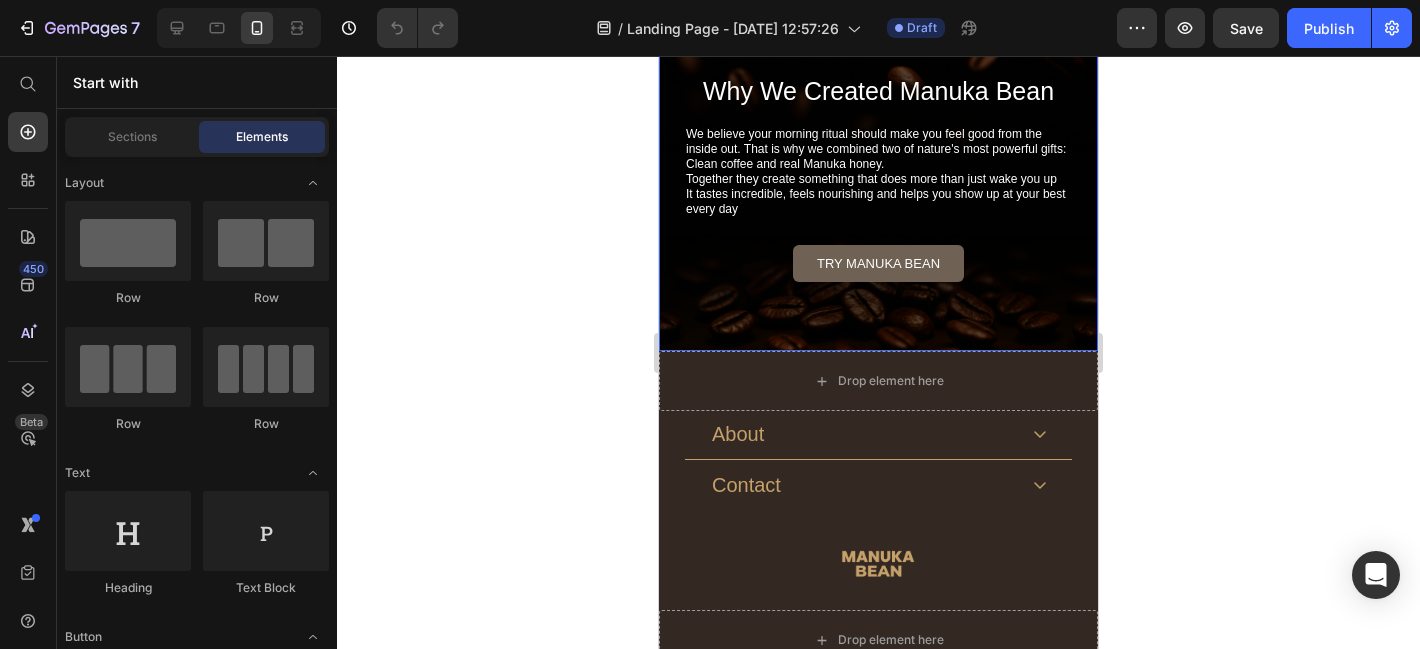 click 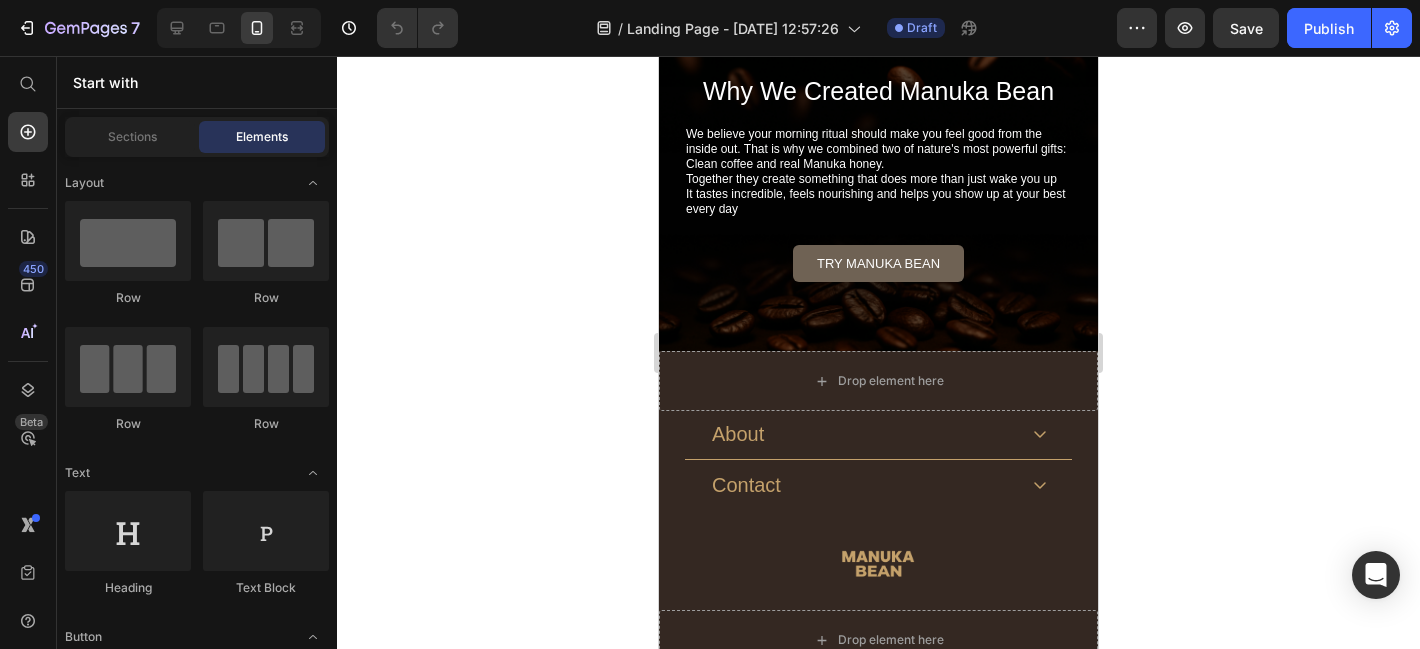 click 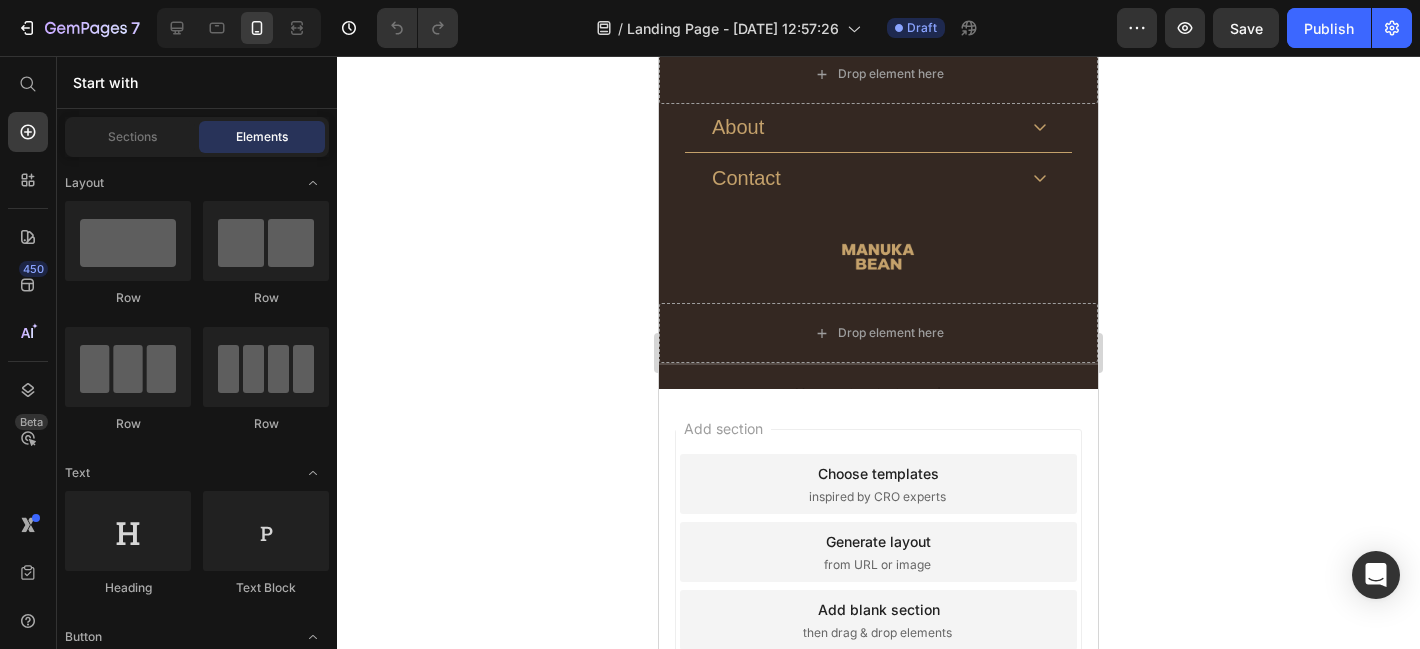 scroll, scrollTop: 7059, scrollLeft: 0, axis: vertical 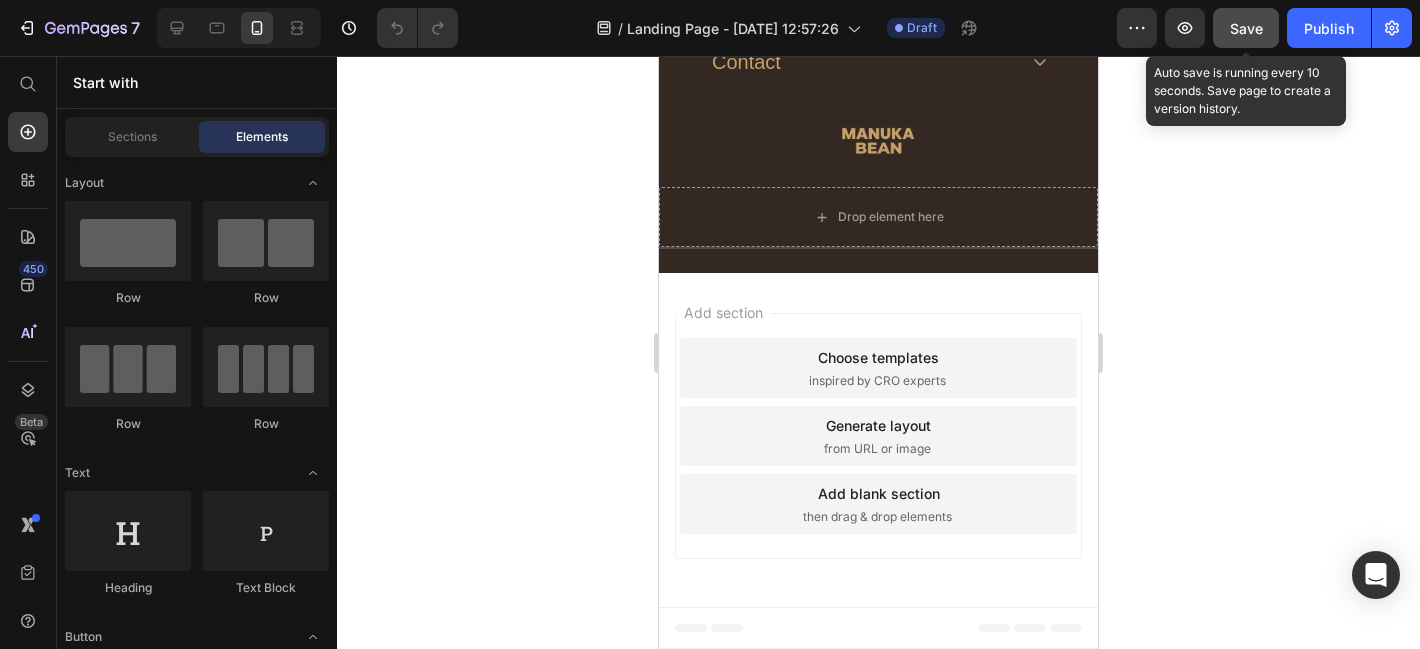 click on "Save" 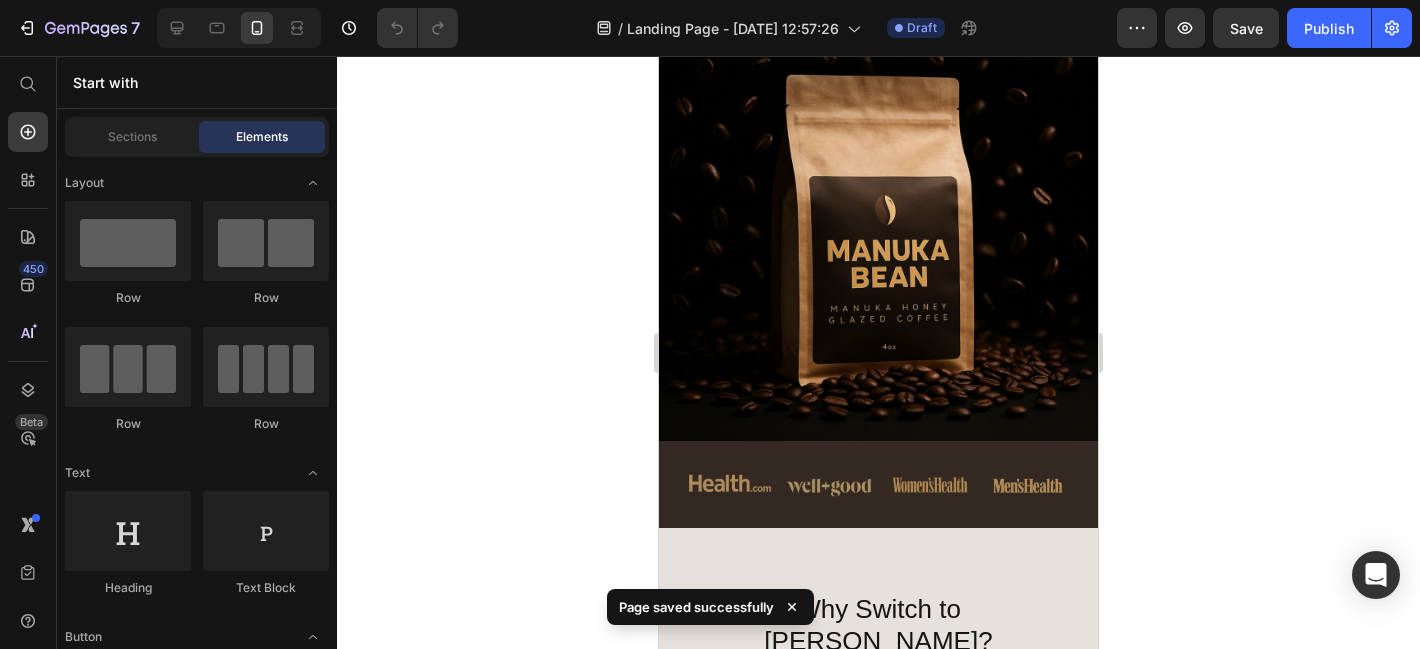 scroll, scrollTop: 116, scrollLeft: 0, axis: vertical 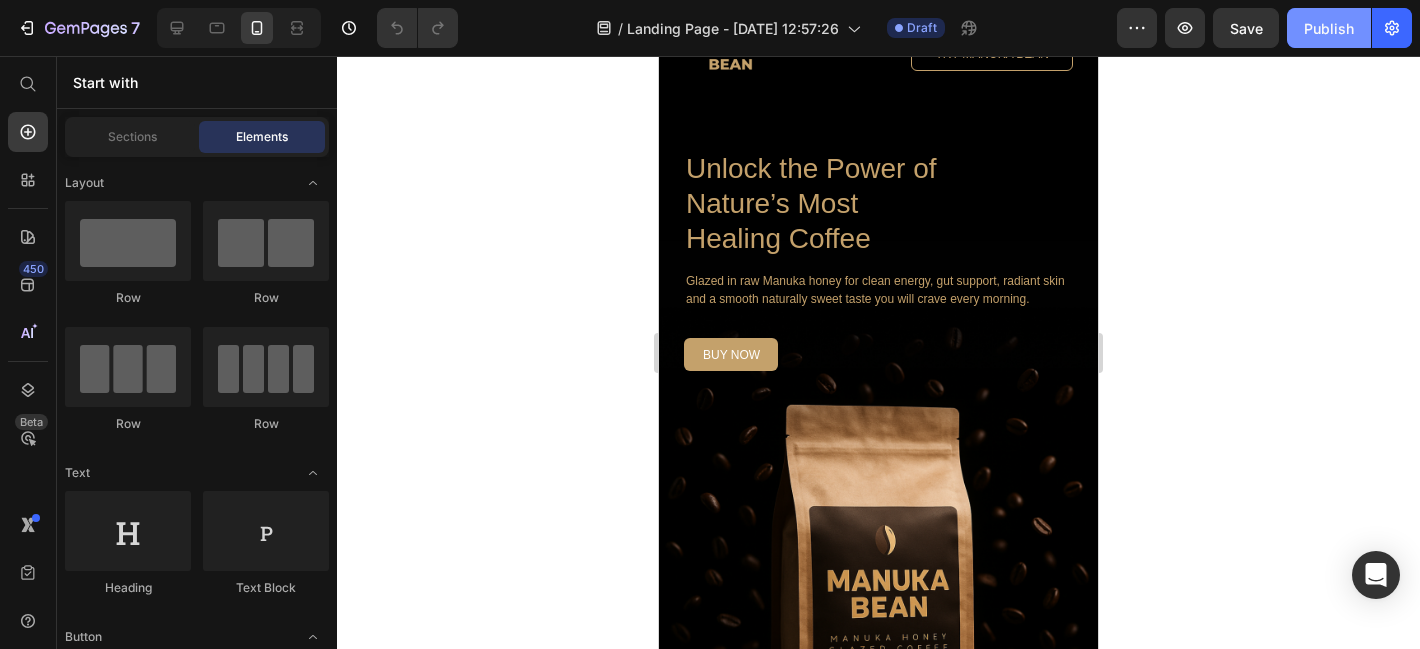 click on "Publish" at bounding box center [1329, 28] 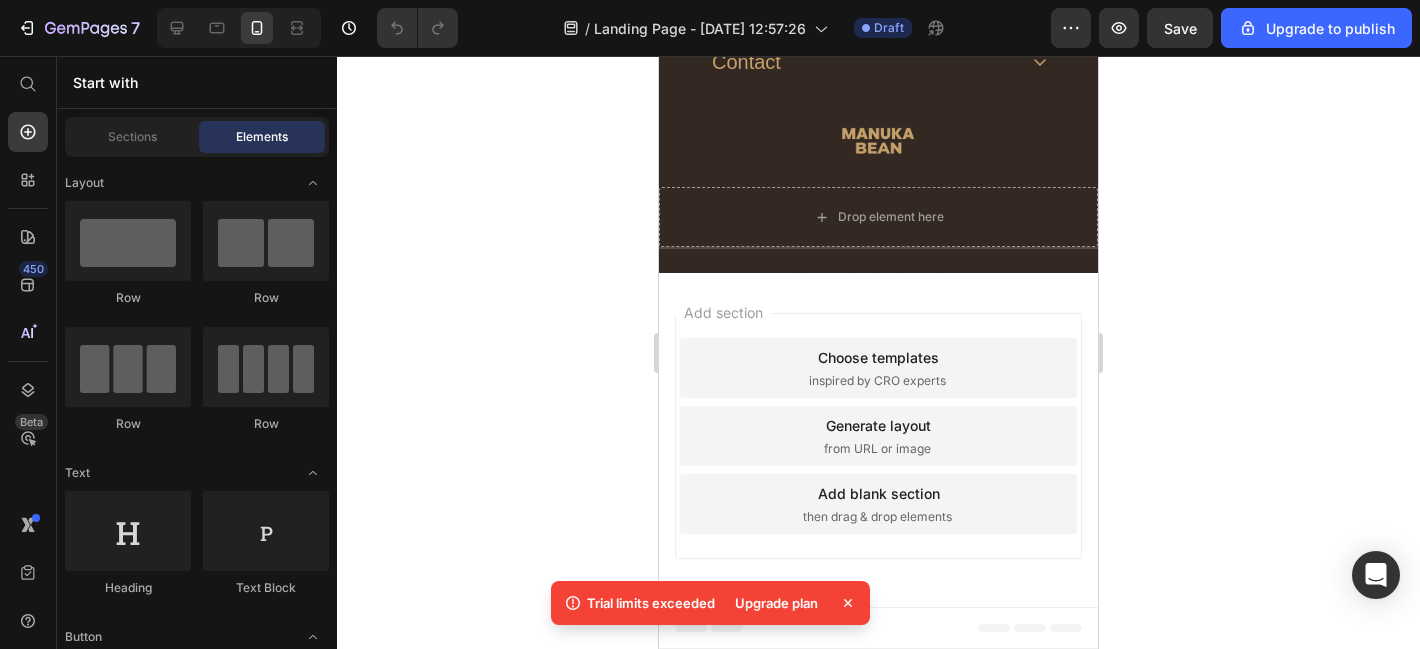 scroll, scrollTop: 6601, scrollLeft: 0, axis: vertical 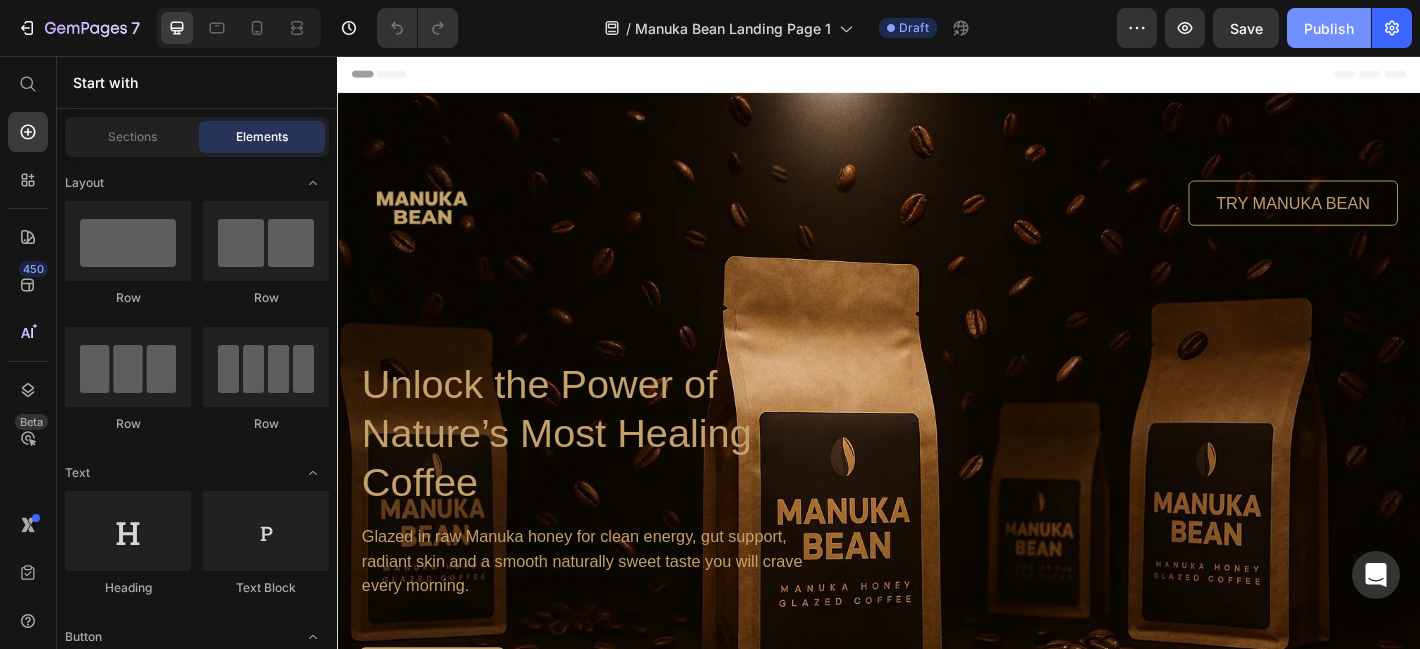 click on "Publish" 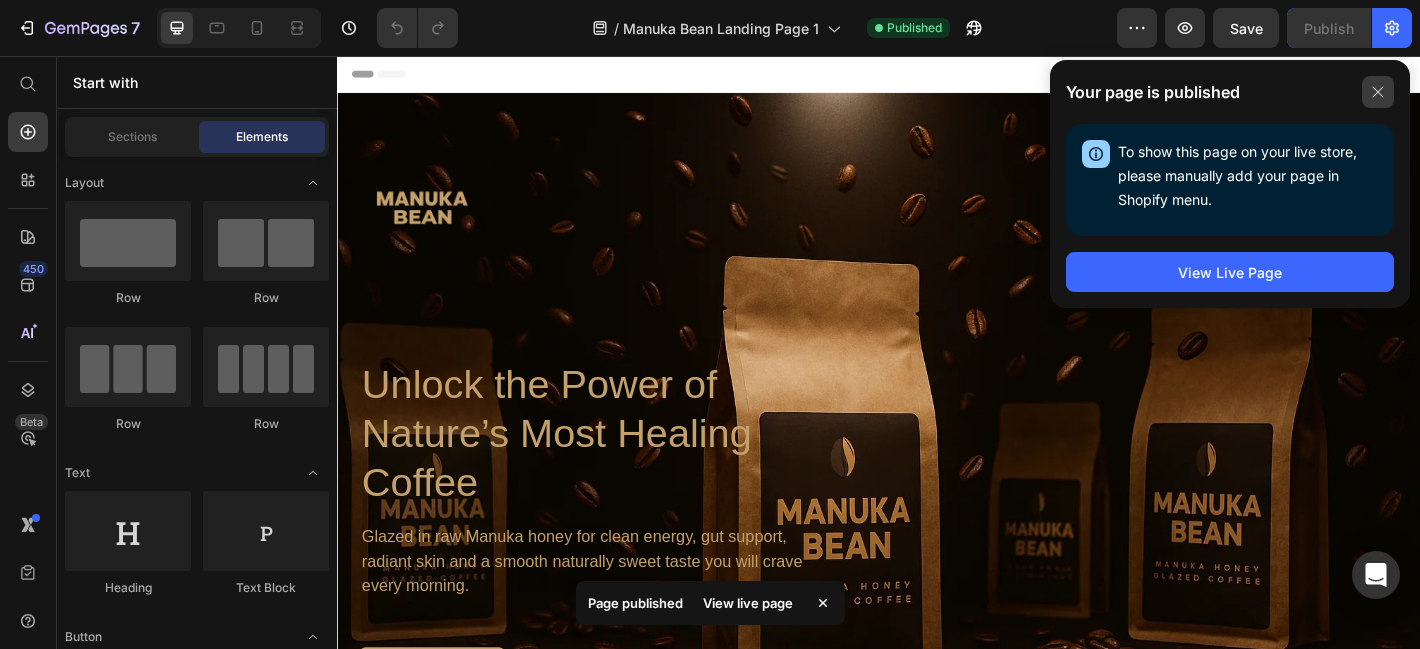 click 